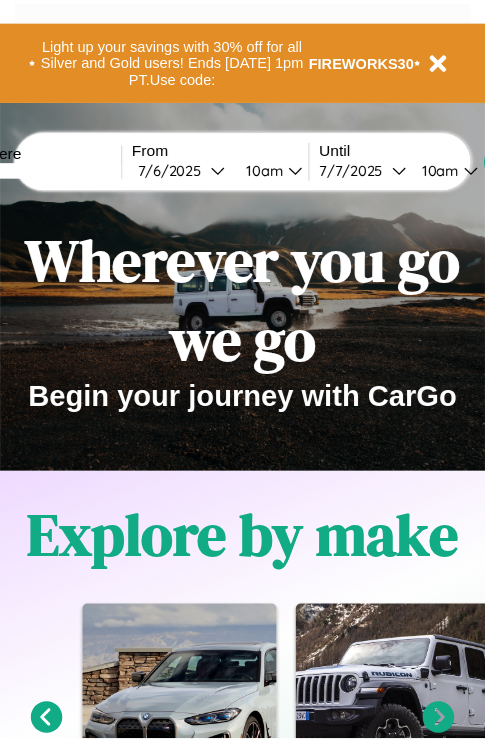 scroll, scrollTop: 0, scrollLeft: 0, axis: both 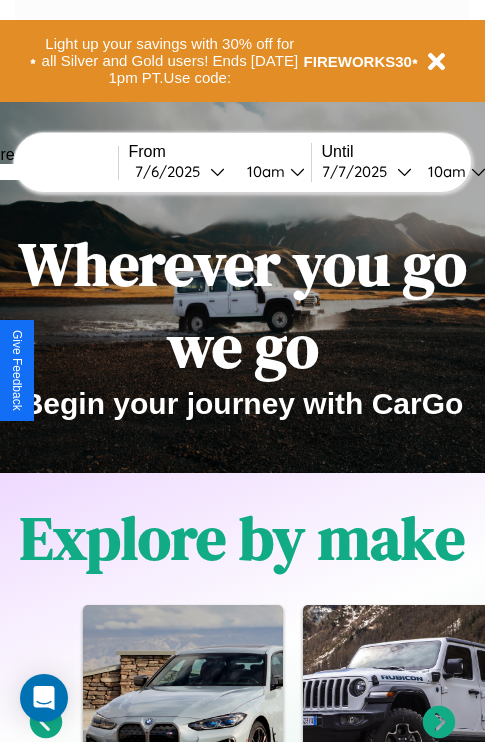 click at bounding box center (43, 172) 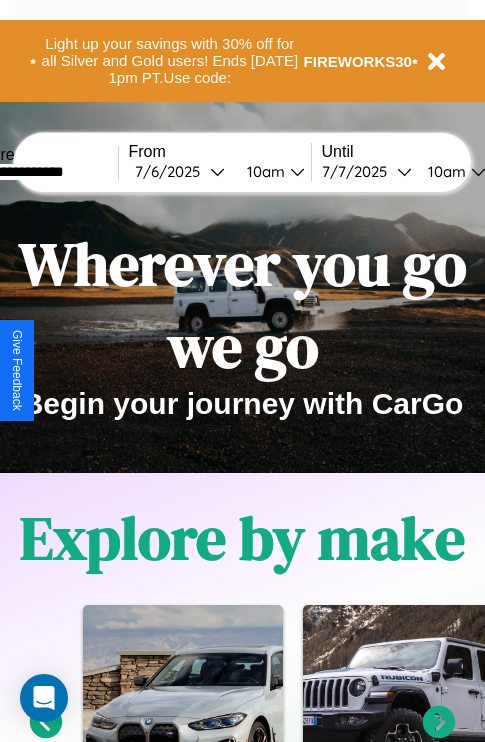 type on "**********" 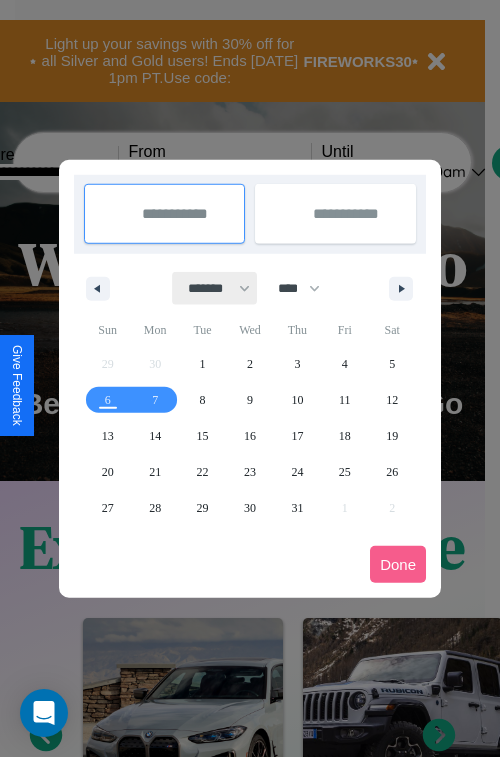 click on "******* ******** ***** ***** *** **** **** ****** ********* ******* ******** ********" at bounding box center (215, 288) 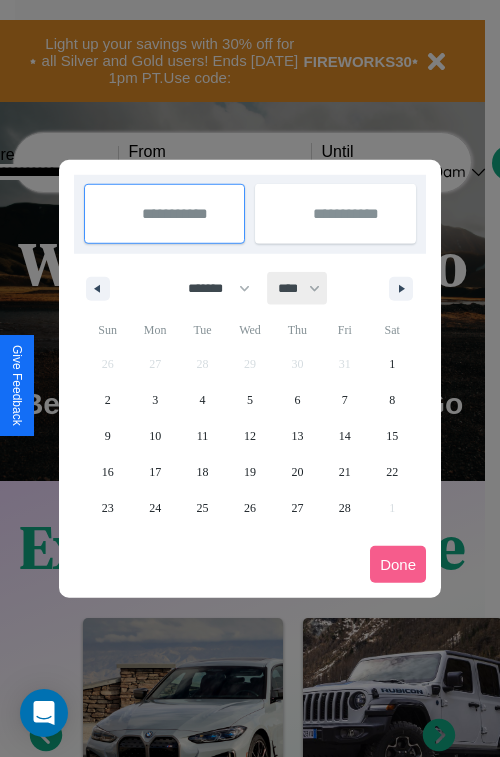 click on "**** **** **** **** **** **** **** **** **** **** **** **** **** **** **** **** **** **** **** **** **** **** **** **** **** **** **** **** **** **** **** **** **** **** **** **** **** **** **** **** **** **** **** **** **** **** **** **** **** **** **** **** **** **** **** **** **** **** **** **** **** **** **** **** **** **** **** **** **** **** **** **** **** **** **** **** **** **** **** **** **** **** **** **** **** **** **** **** **** **** **** **** **** **** **** **** **** **** **** **** **** **** **** **** **** **** **** **** **** **** **** **** **** **** **** **** **** **** **** **** ****" at bounding box center [298, 288] 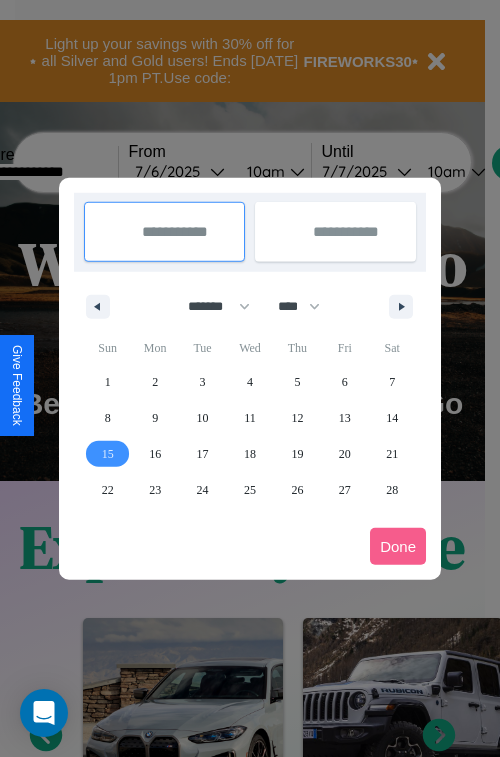 click on "15" at bounding box center (108, 454) 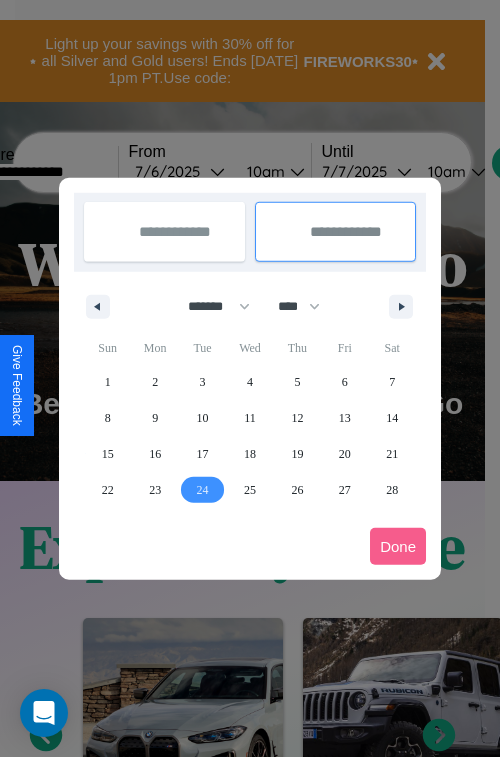 click on "24" at bounding box center [203, 490] 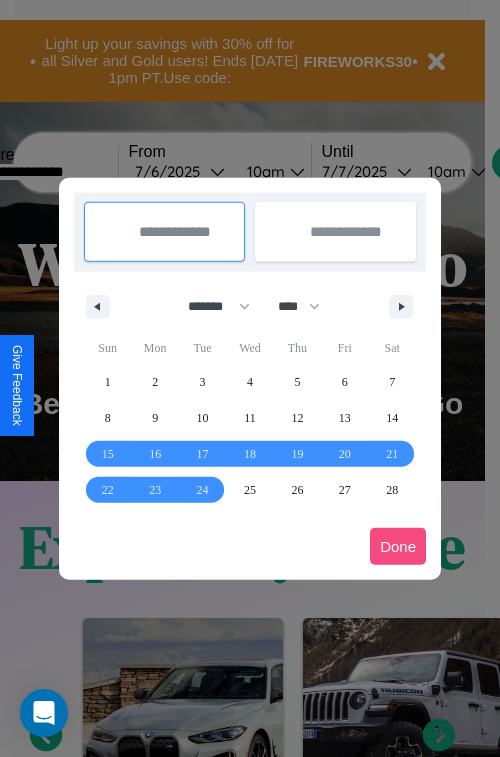 click on "Done" at bounding box center [398, 546] 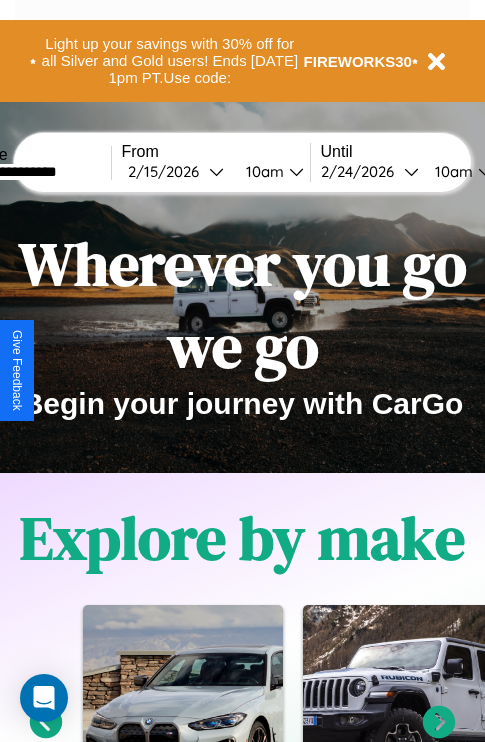 scroll, scrollTop: 0, scrollLeft: 75, axis: horizontal 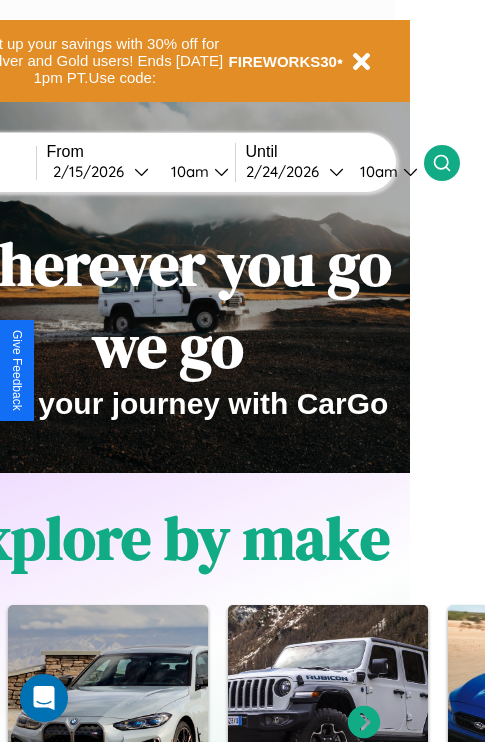 click 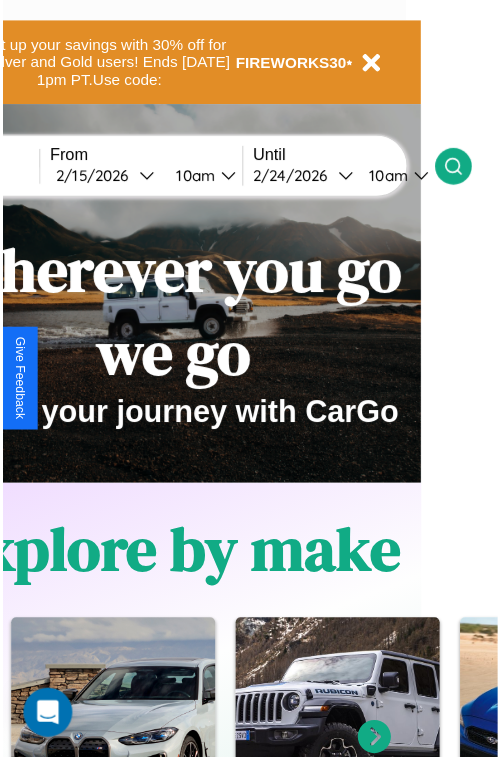 scroll, scrollTop: 0, scrollLeft: 0, axis: both 